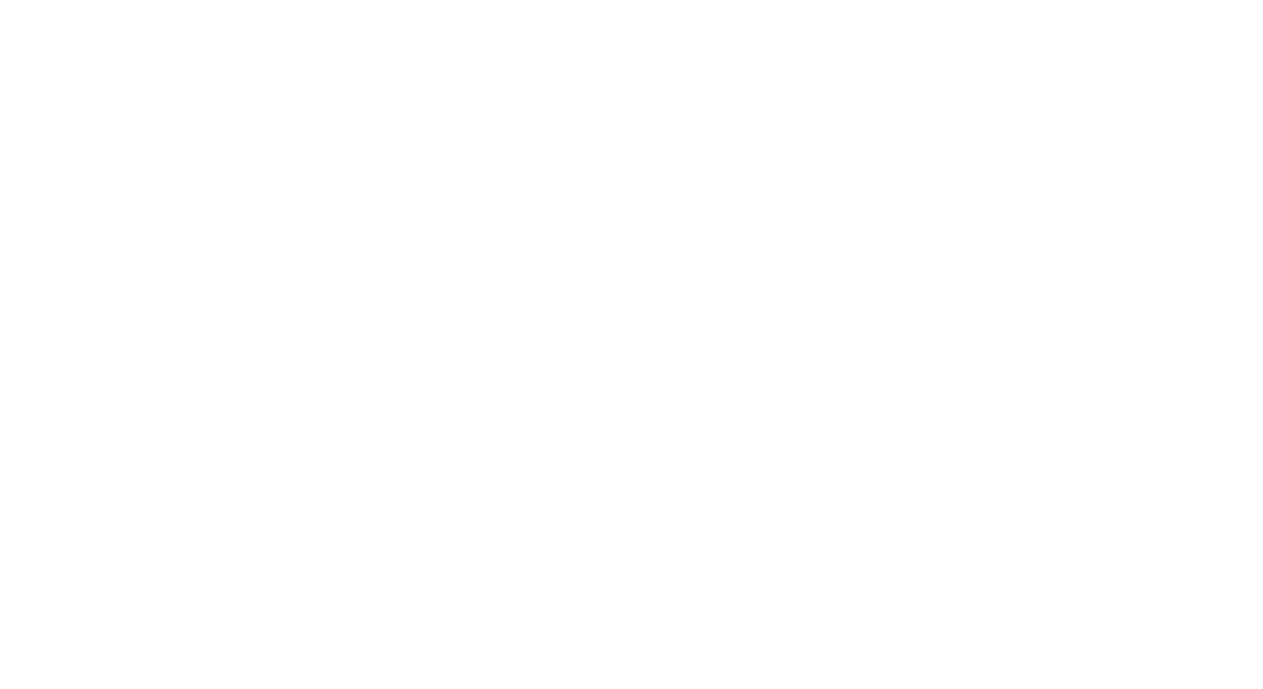 scroll, scrollTop: 0, scrollLeft: 0, axis: both 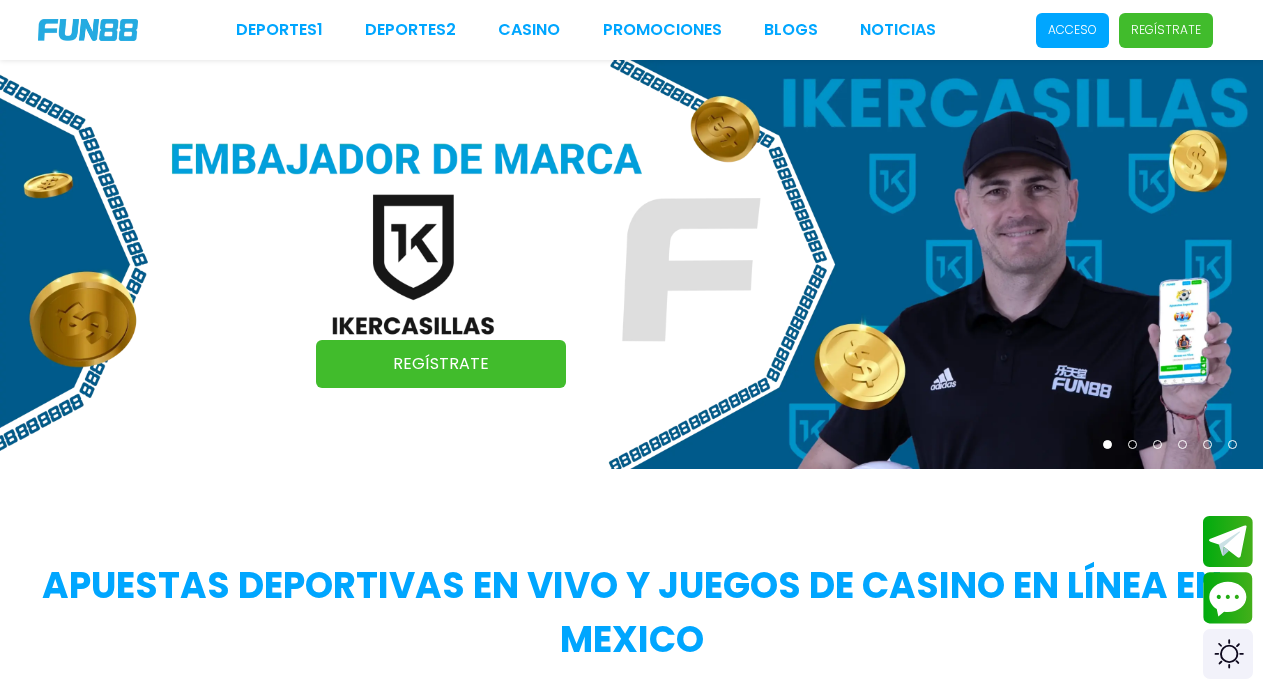 click on "Acceso" at bounding box center [1072, 30] 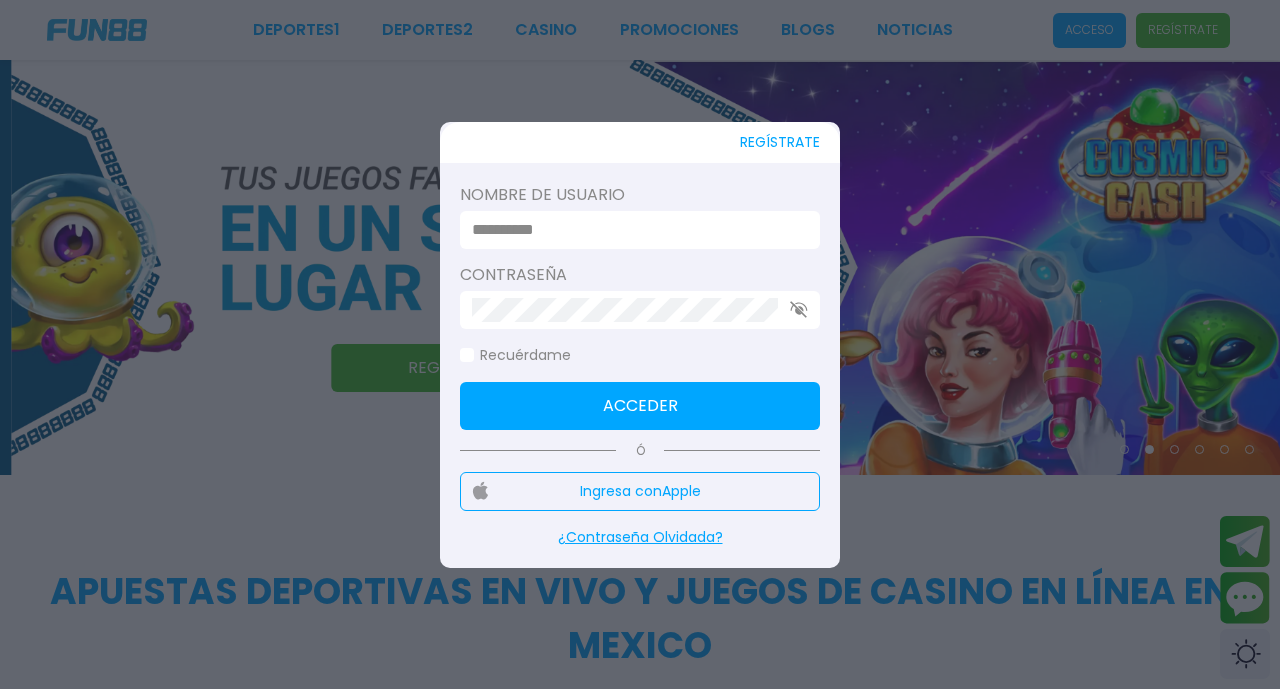 click at bounding box center [634, 230] 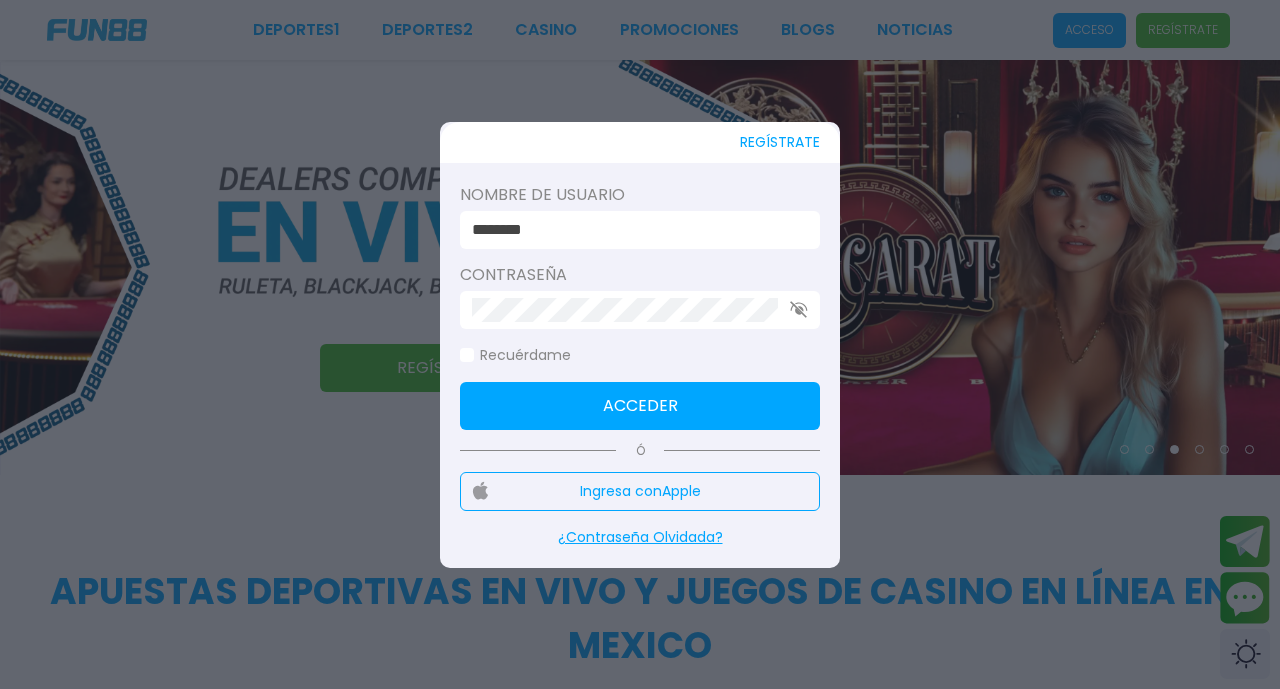 type on "********" 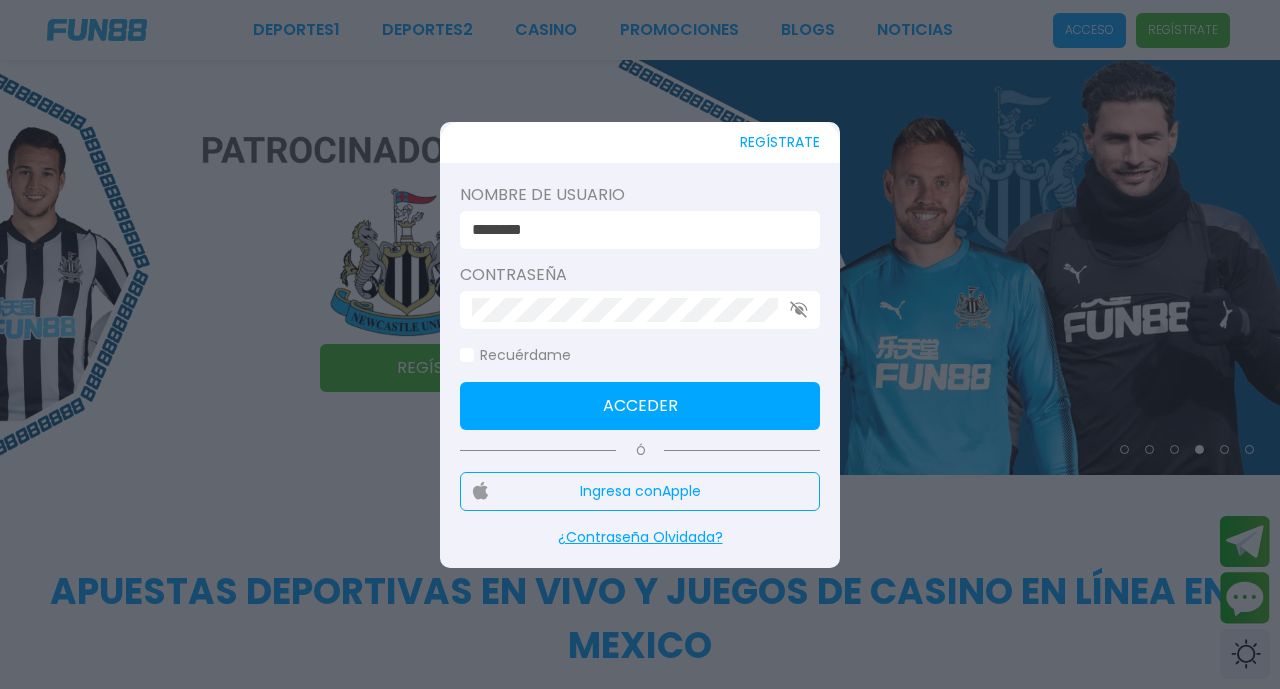 click at bounding box center (467, 355) 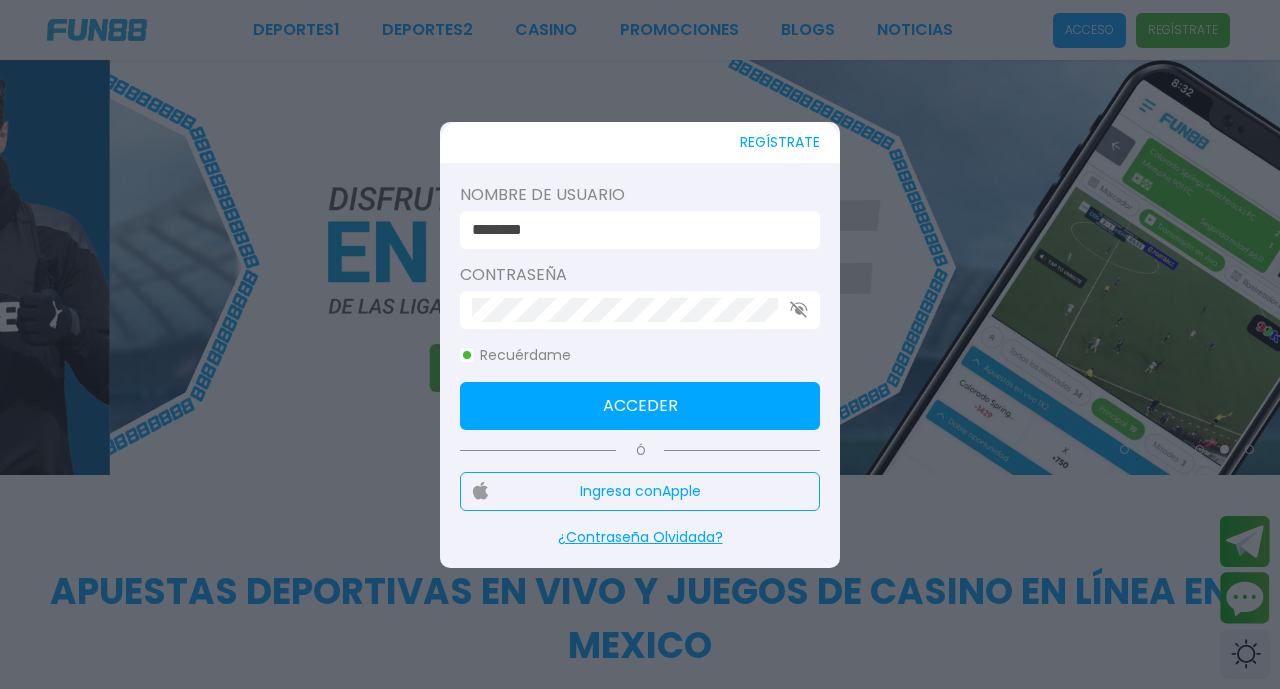 click on "Acceder" at bounding box center (640, 406) 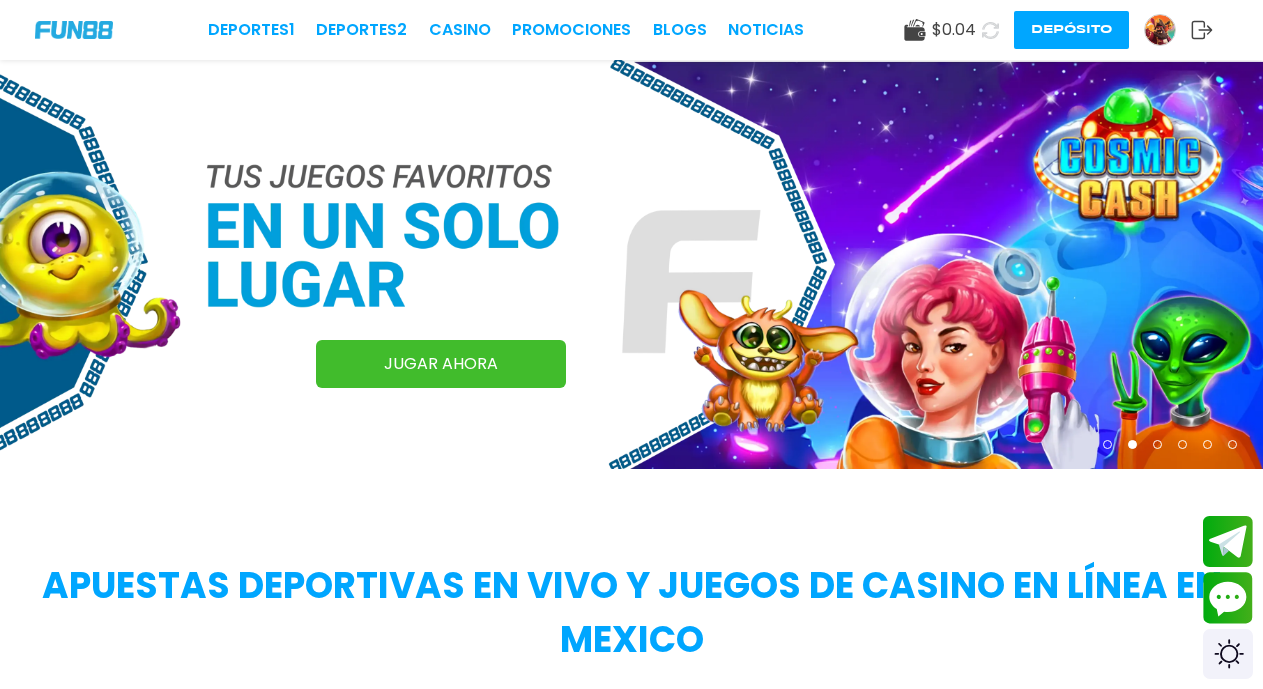 click 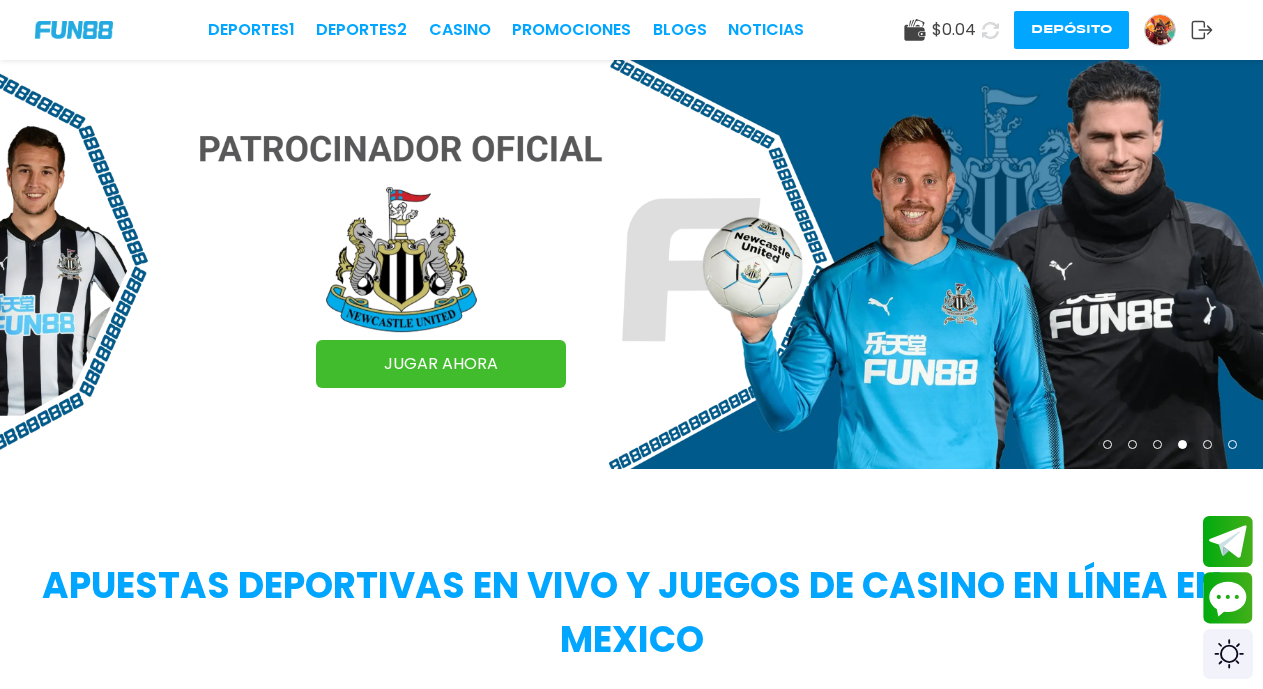 click at bounding box center [1160, 30] 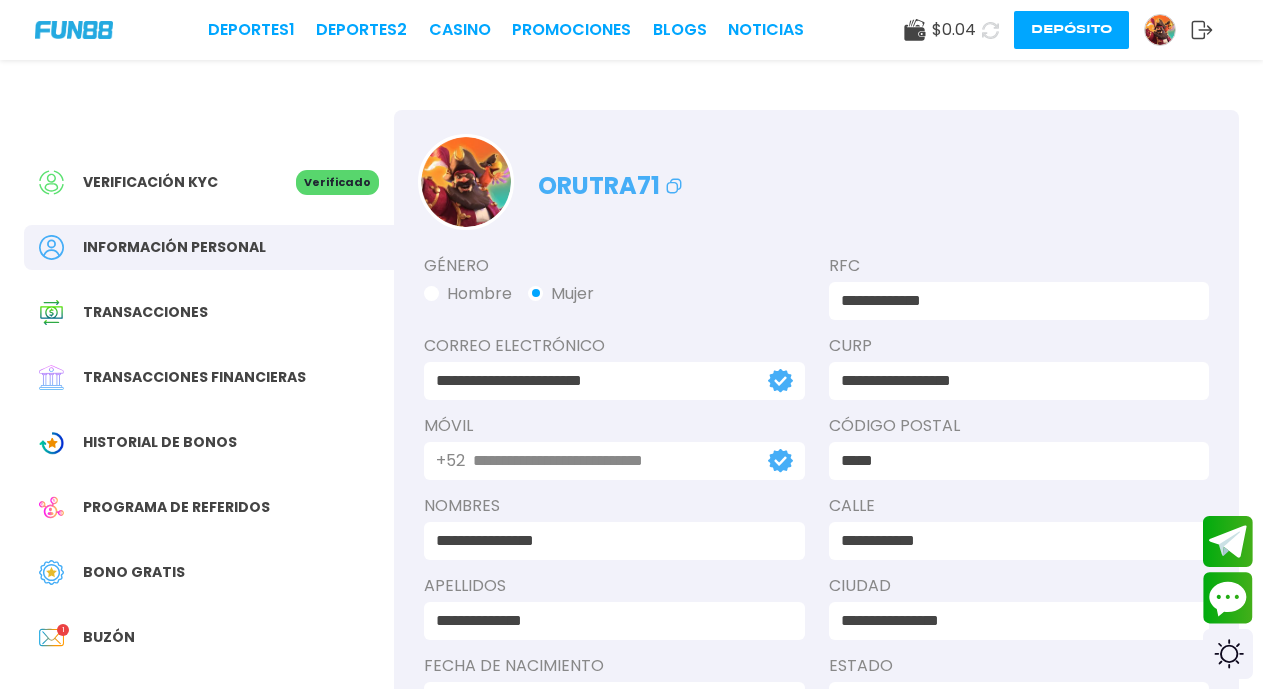 click on "Buzón" at bounding box center (109, 637) 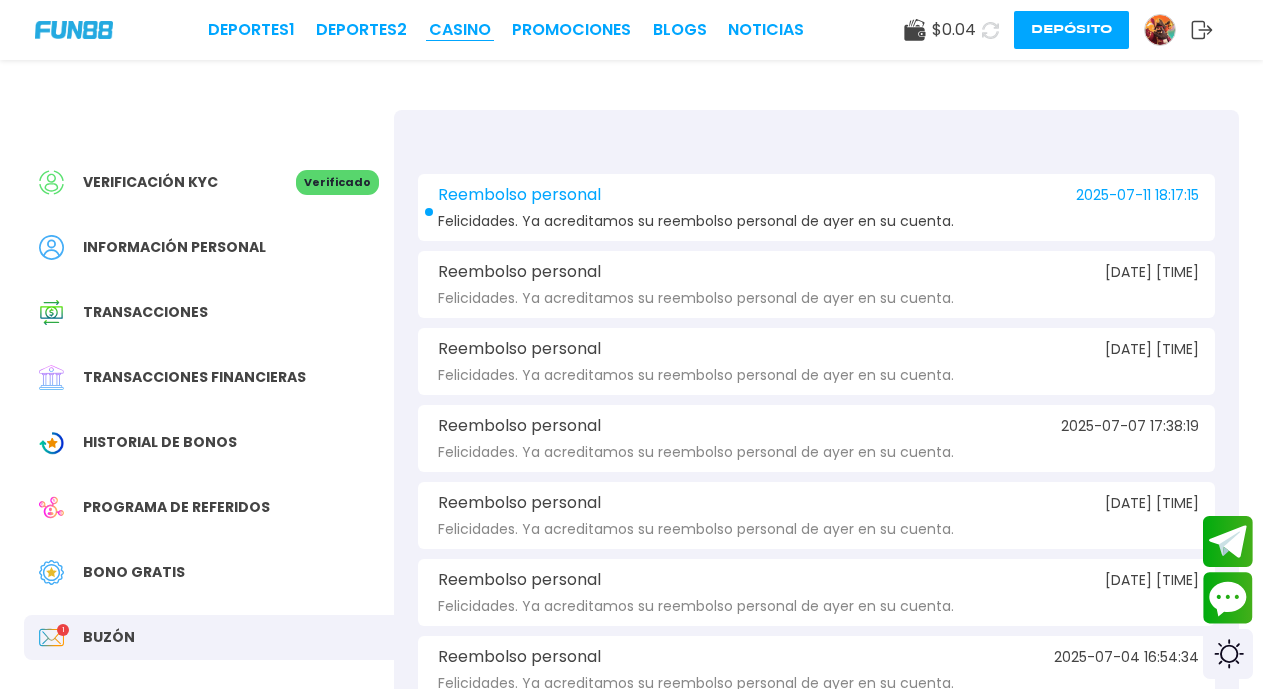 click on "CASINO" at bounding box center [460, 30] 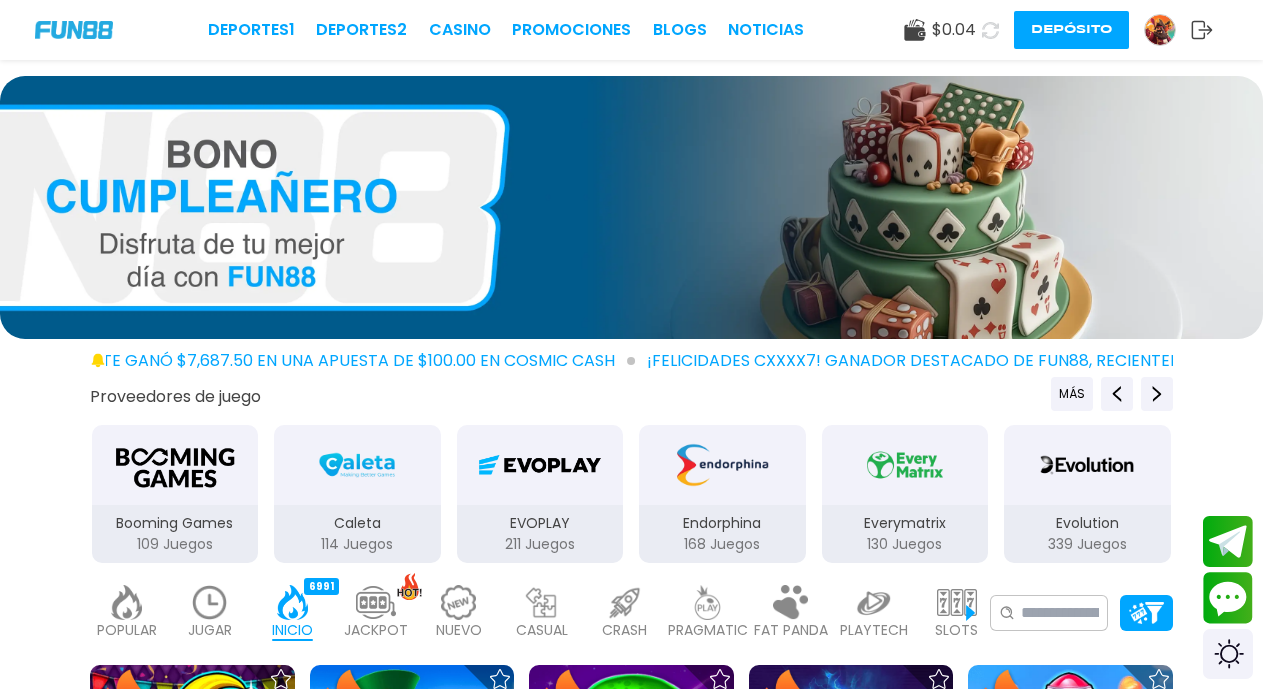 click on "Depósito" at bounding box center (1071, 30) 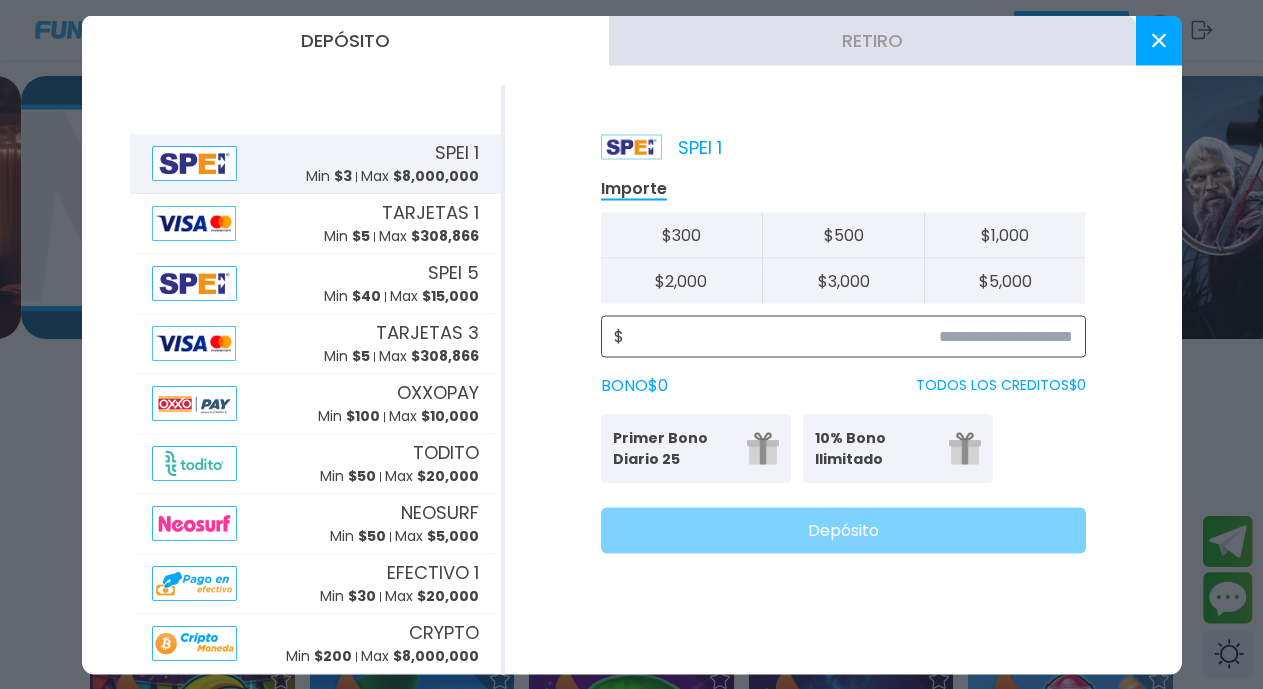 click at bounding box center [848, 336] 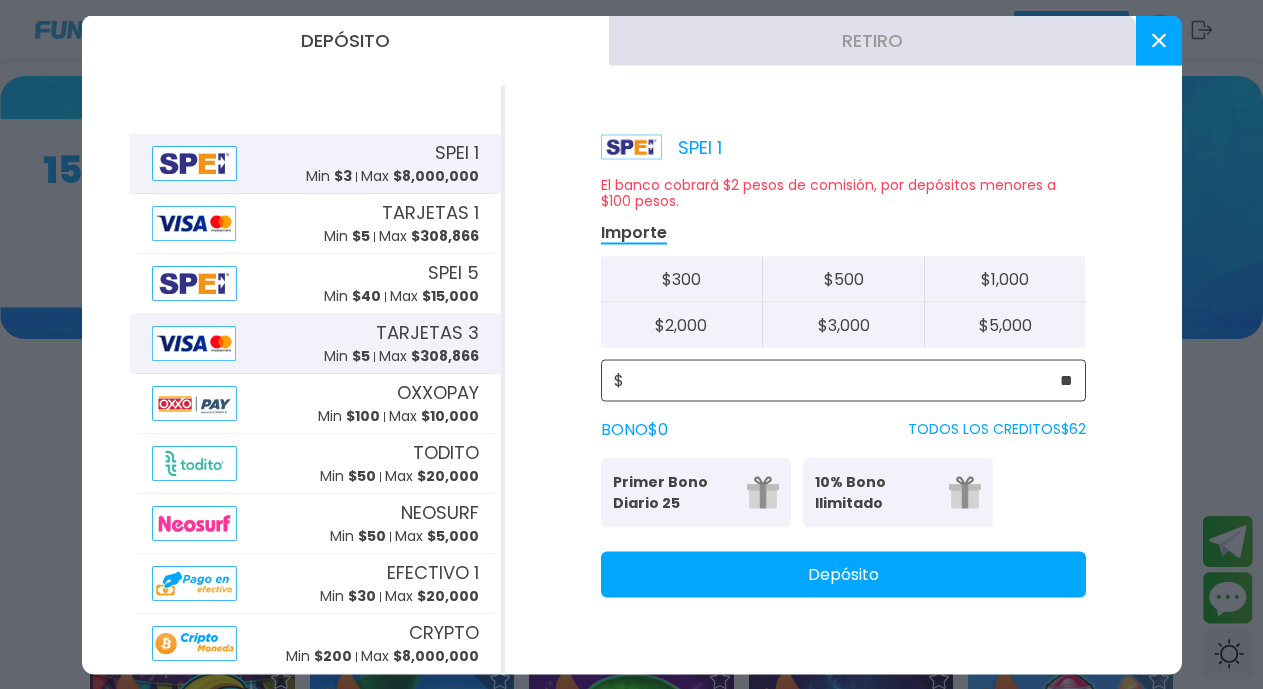 type on "**" 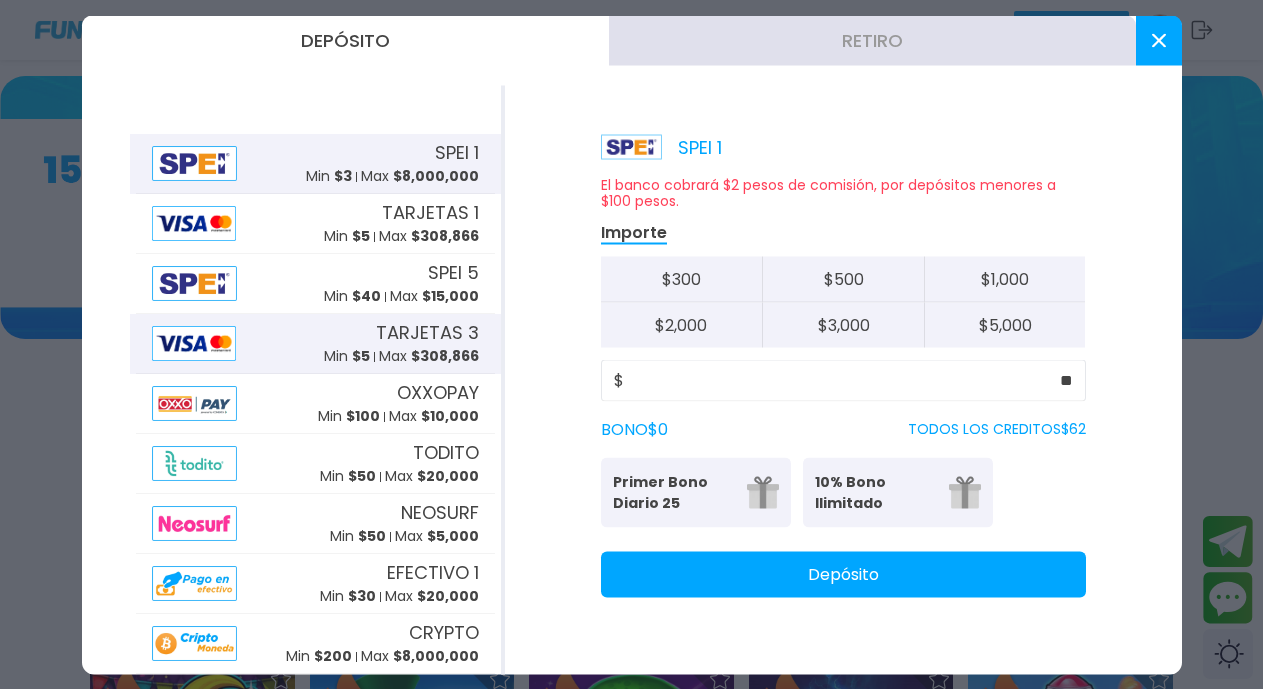 click on "$ 308,866" at bounding box center (445, 356) 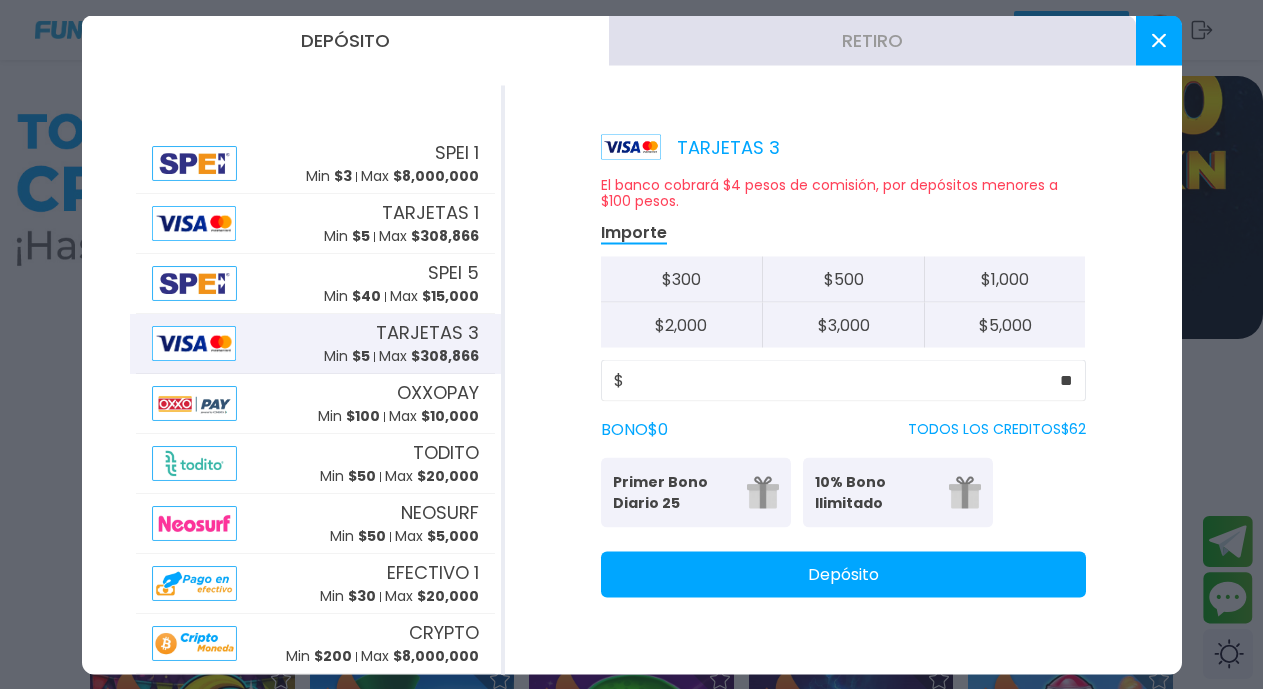 click on "Primer Bono Diario 25" at bounding box center [674, 492] 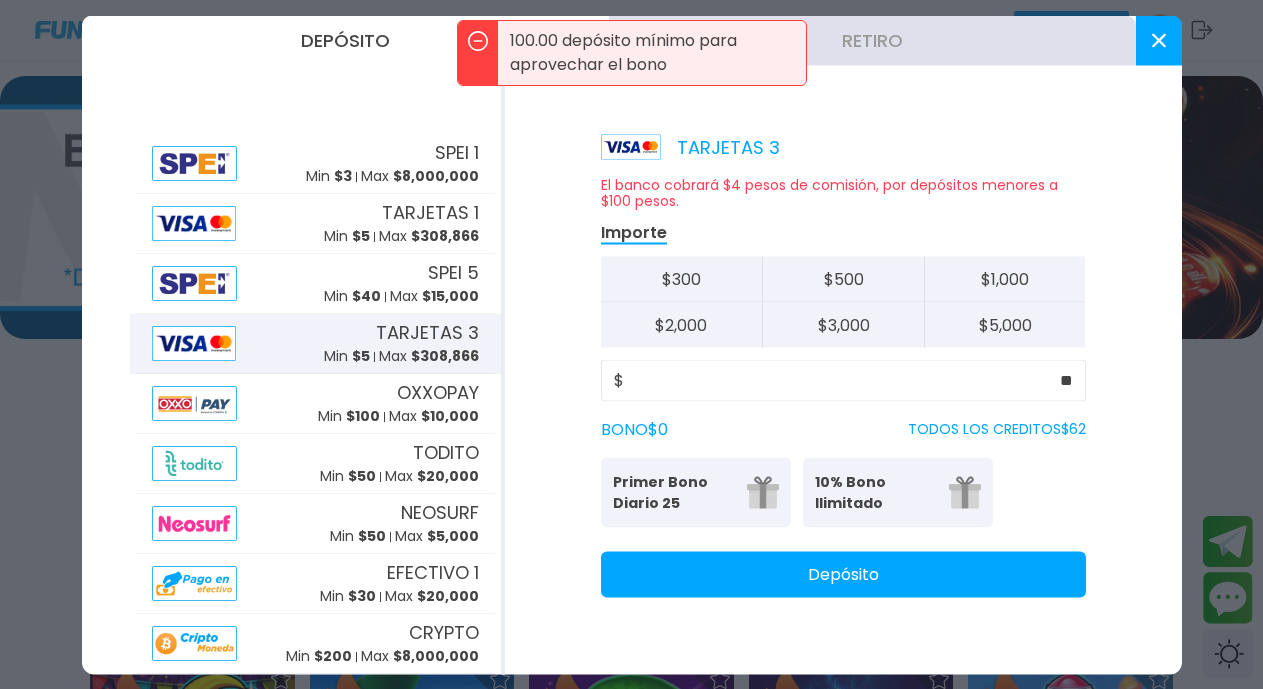click on "Depósito" at bounding box center (843, 574) 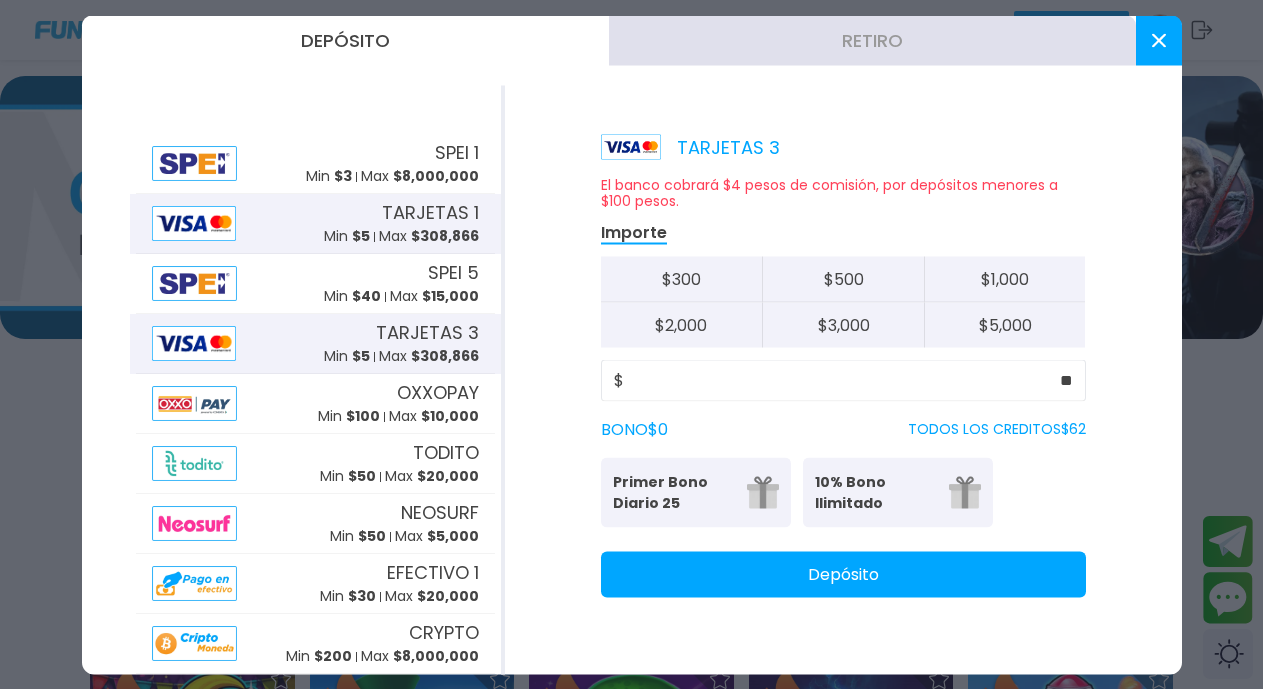 click on "TARJETAS 1" at bounding box center (430, 212) 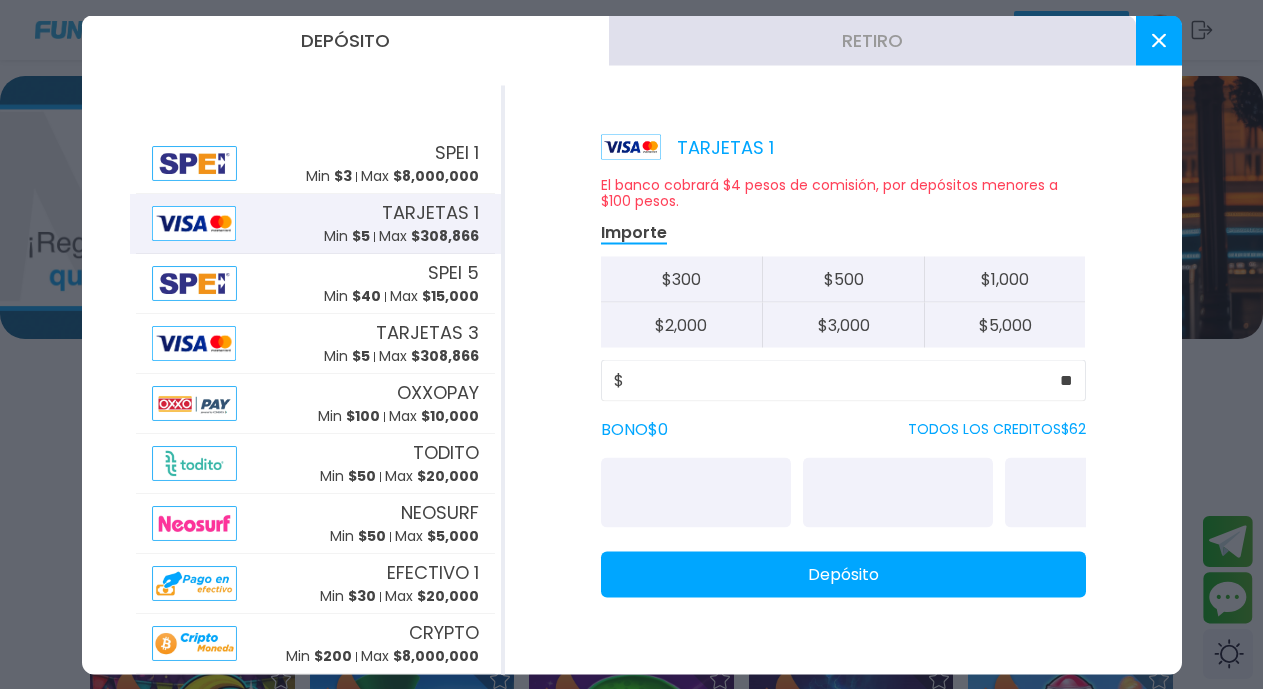 click on "Depósito" at bounding box center (843, 574) 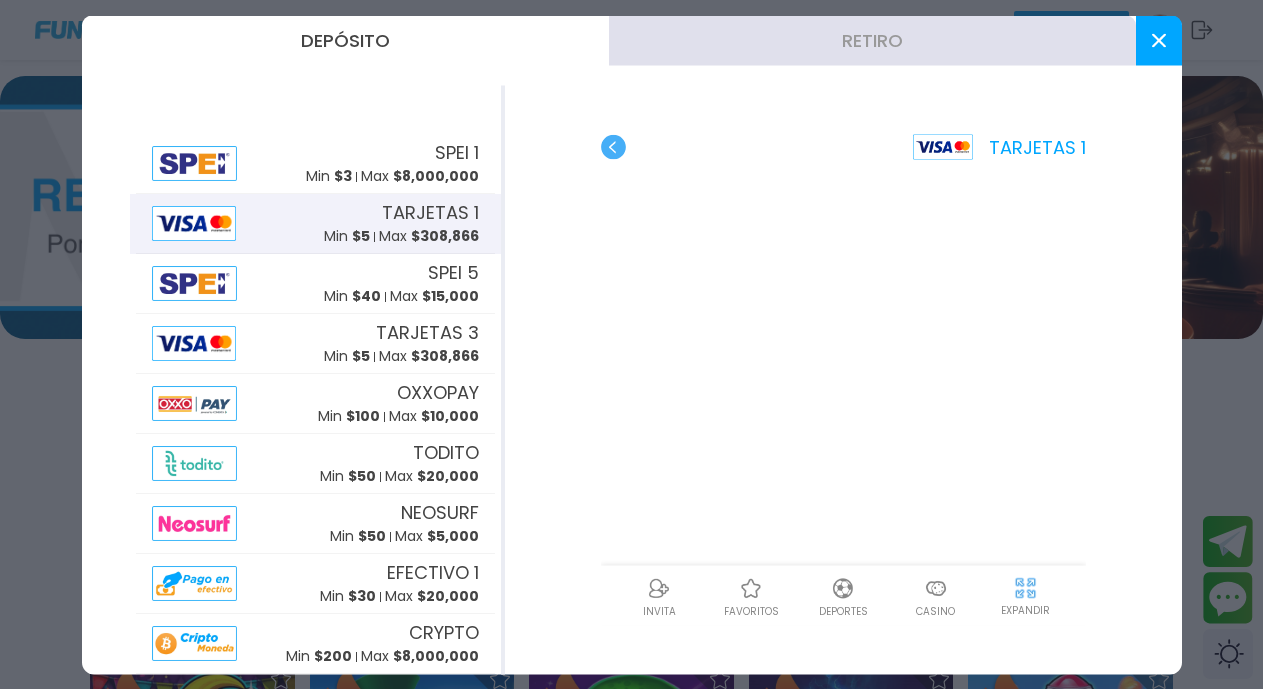 click 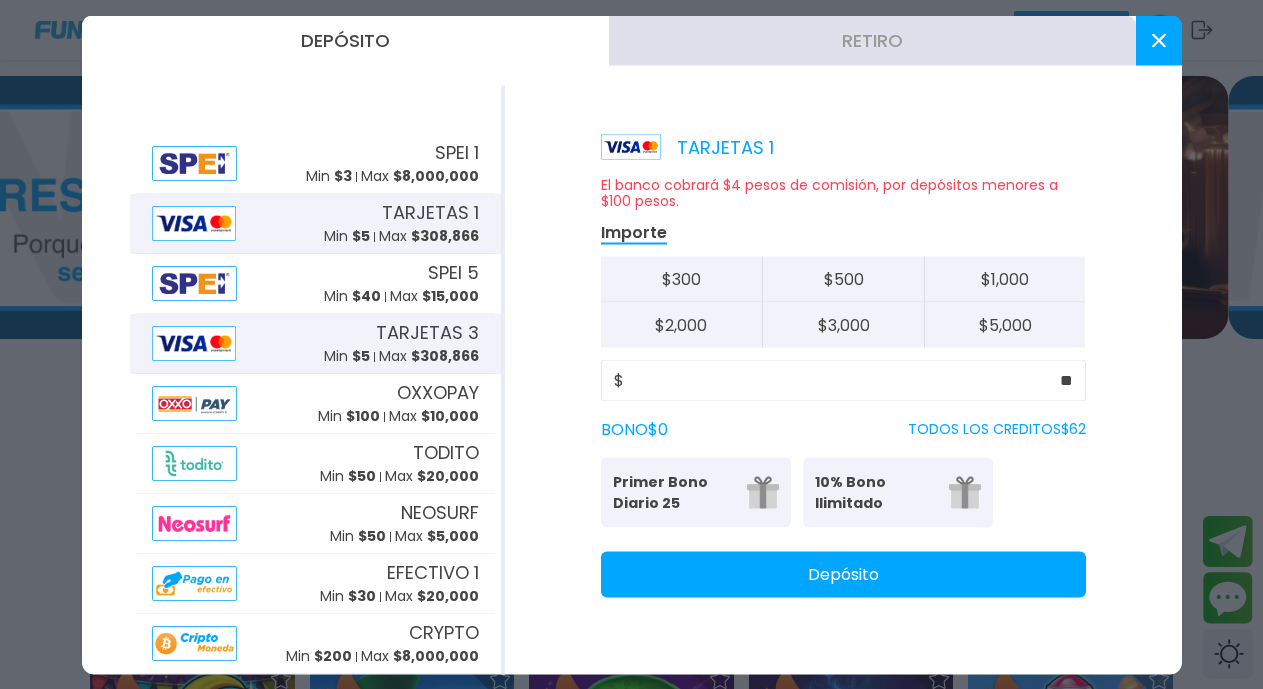 click on "TARJETAS 3" at bounding box center [427, 332] 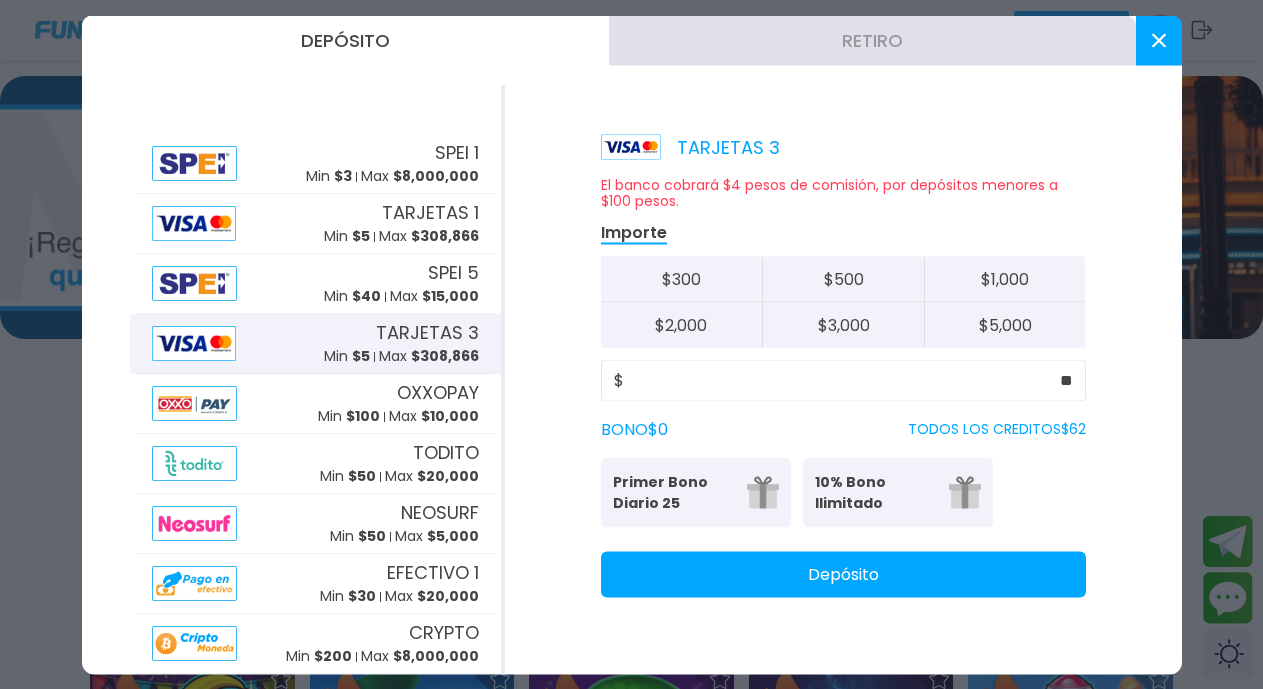 click on "Depósito" at bounding box center (843, 574) 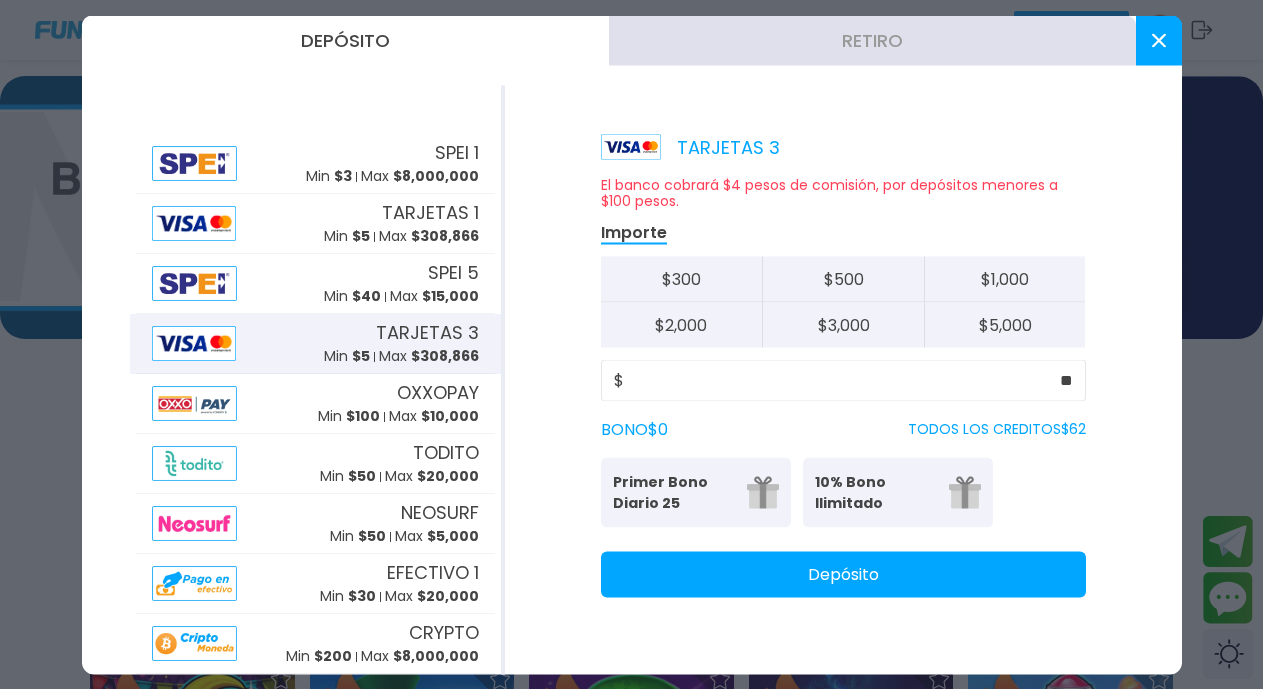 click on "Depósito" at bounding box center (843, 574) 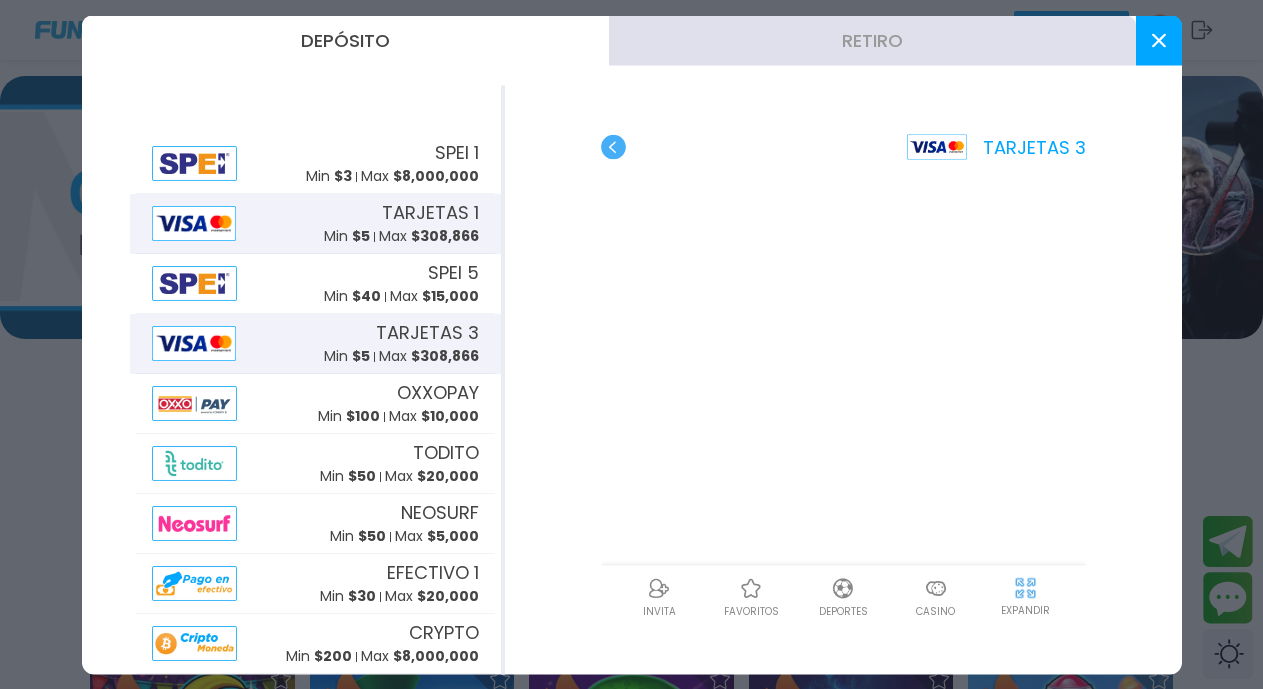 click on "$ 308,866" at bounding box center [445, 236] 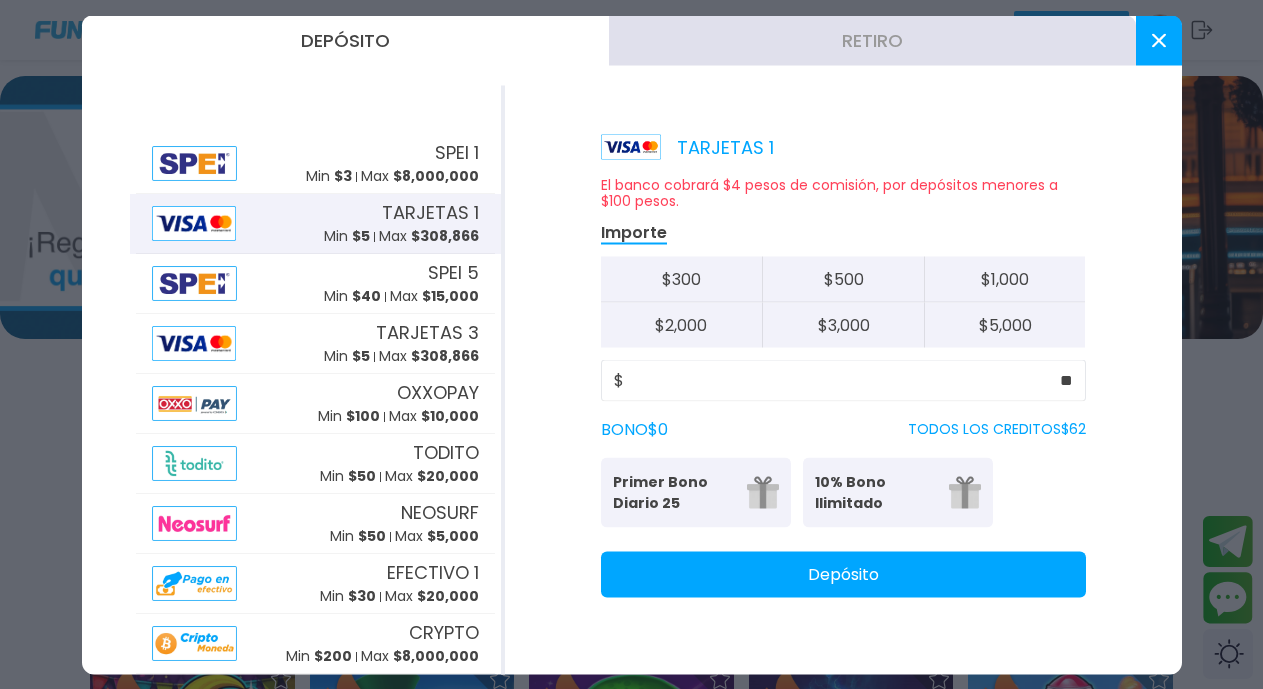 click on "TARJETAS 1 El banco cobrará $4 pesos de comisión, por depósitos menores a $100 pesos. Importe $  300 $  500 $  1,000 $  2,000 $  3,000 $  5,000 $ ** BONO  $ 0 TODOS LOS CREDITOS  $ 62 Primer Bono Diario 25 Tu primer bono diario 10% Bono Ilimitado Bono del 10%: (Sin límite de Retiro) Depósito" at bounding box center [843, 379] 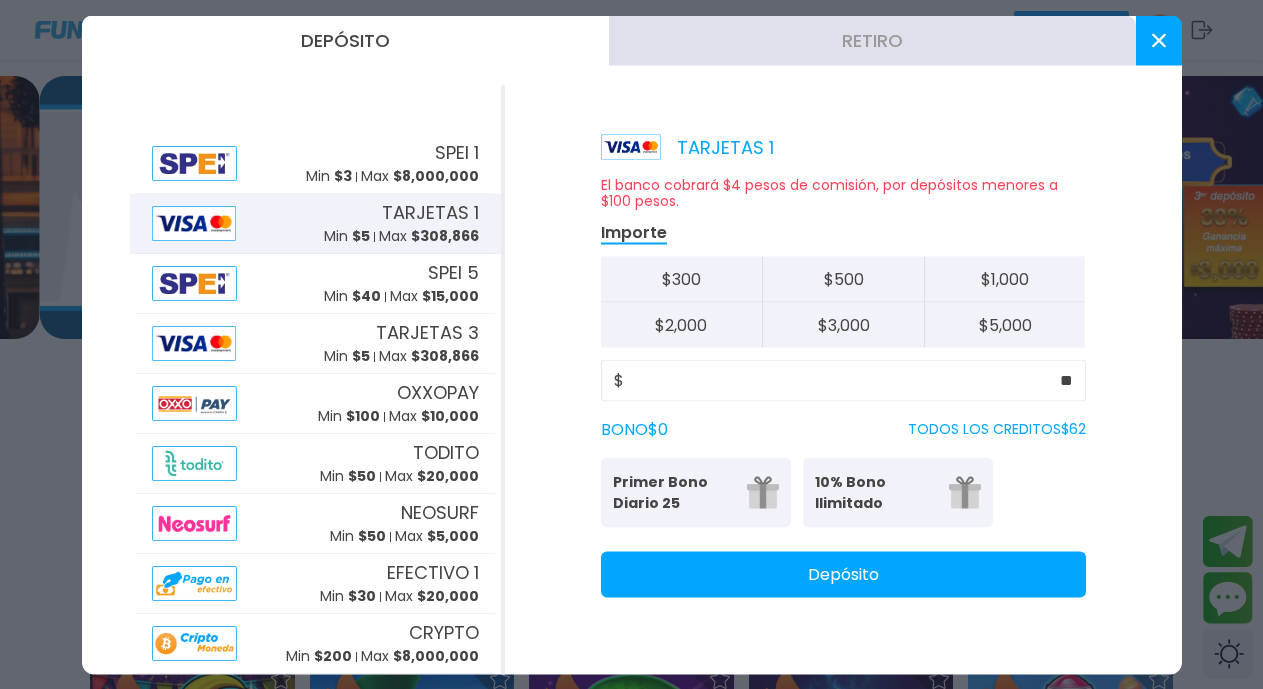 click on "Depósito" at bounding box center [843, 574] 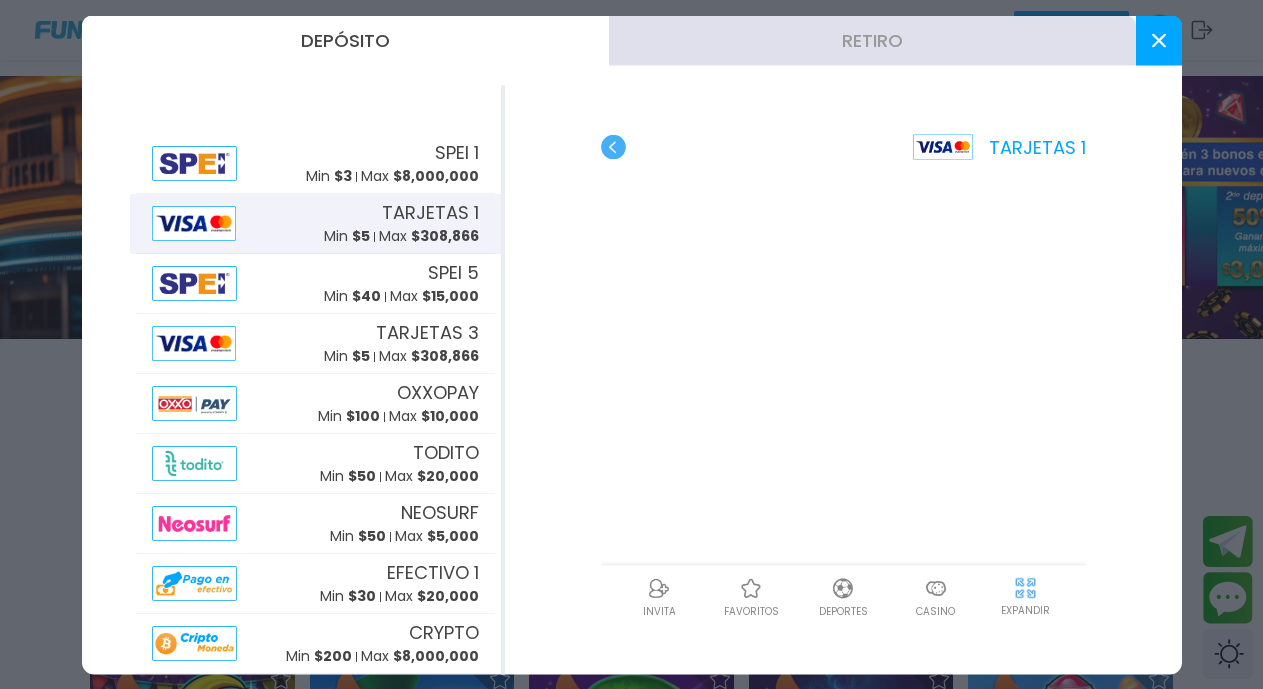 scroll, scrollTop: 47, scrollLeft: 0, axis: vertical 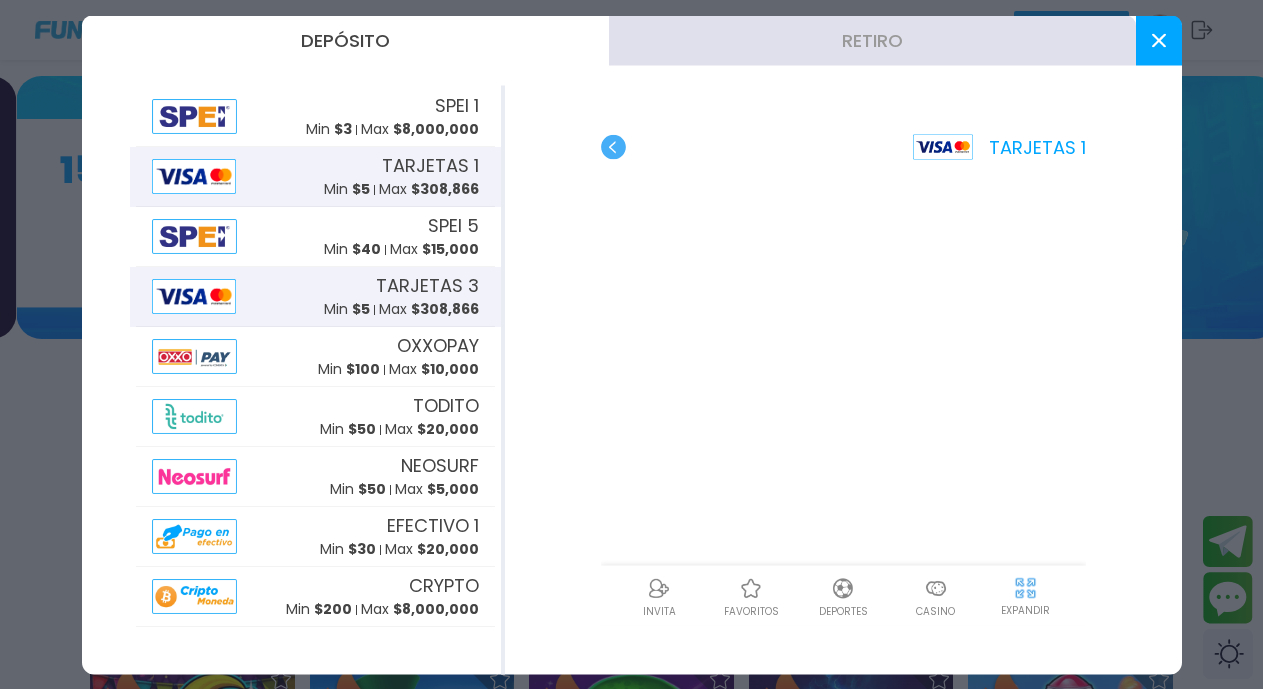 click on "$ 308,866" at bounding box center (445, 309) 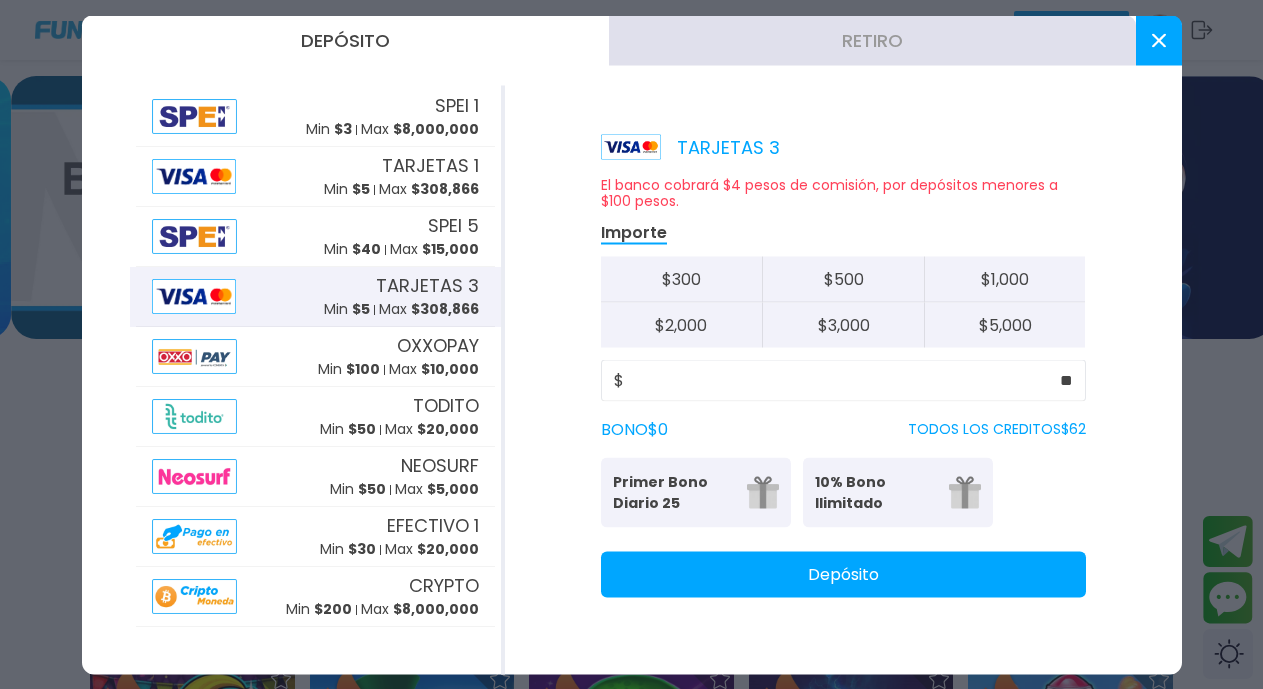 click on "Depósito" at bounding box center (843, 574) 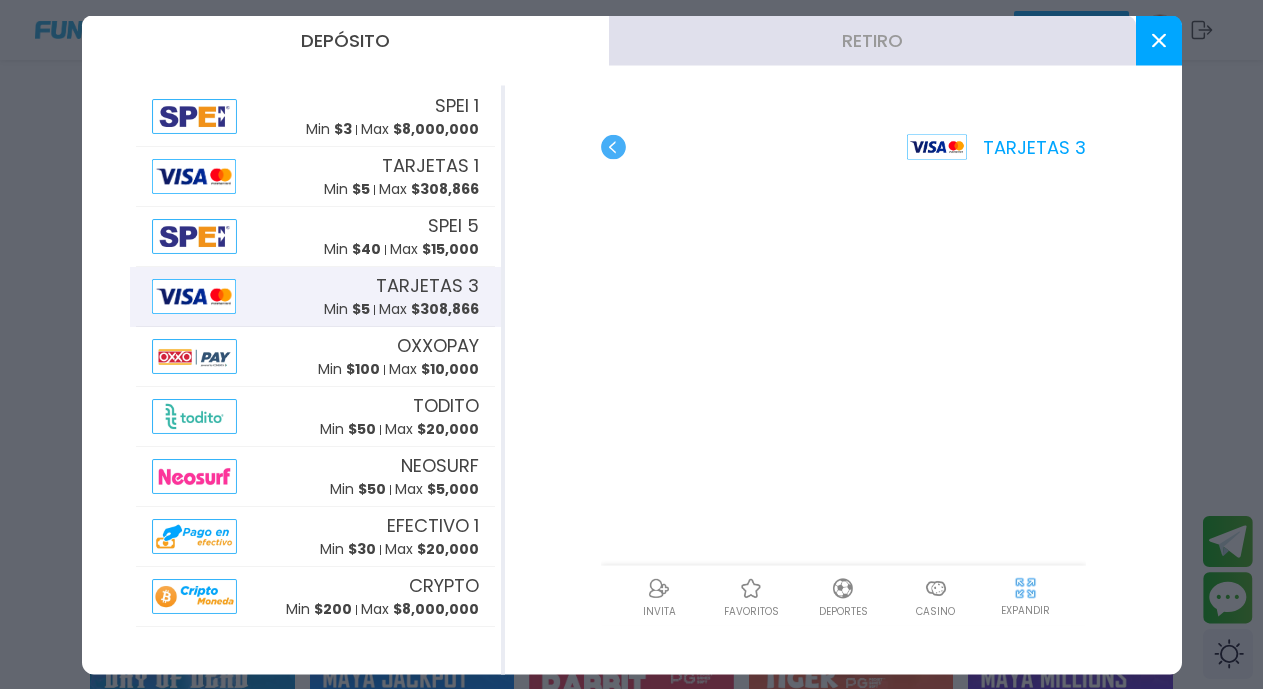 scroll, scrollTop: 0, scrollLeft: 0, axis: both 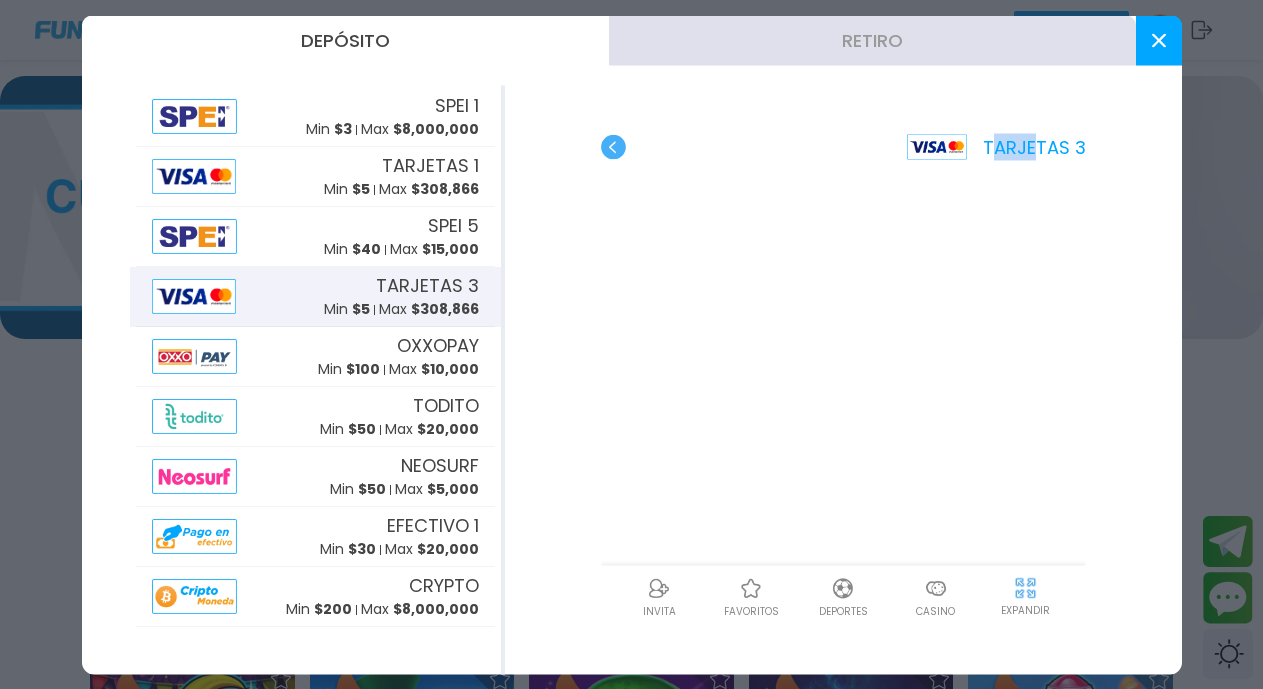 click 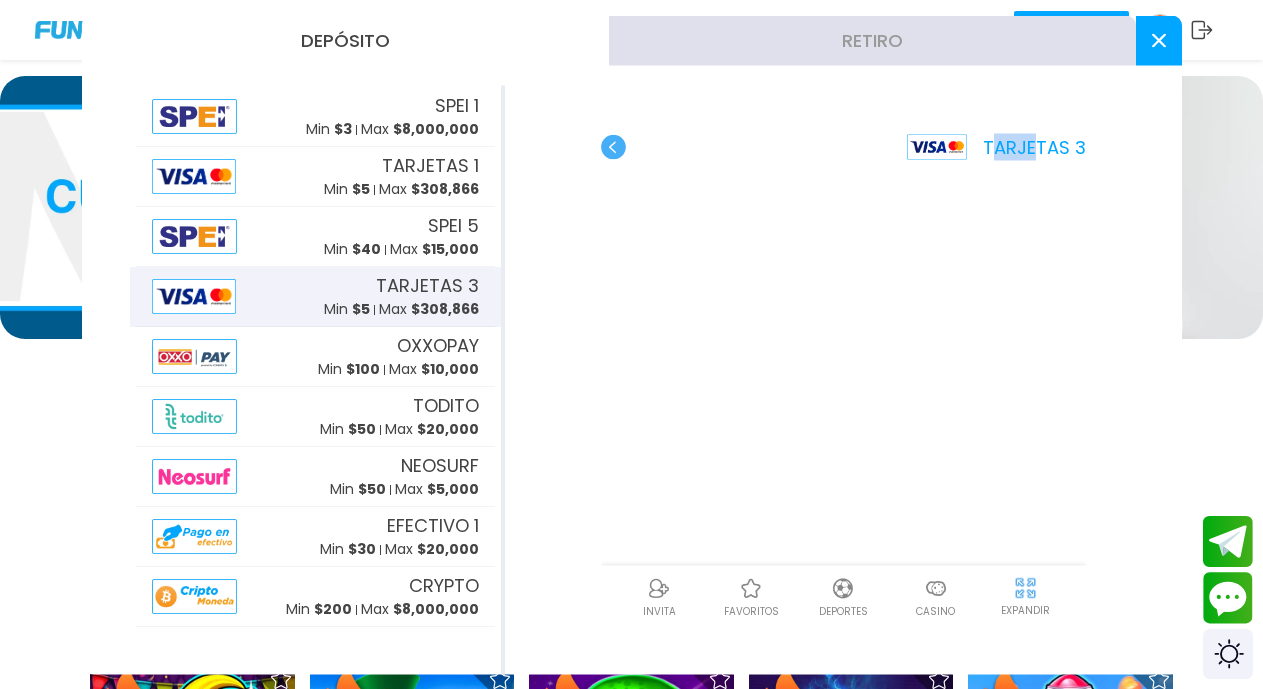 click 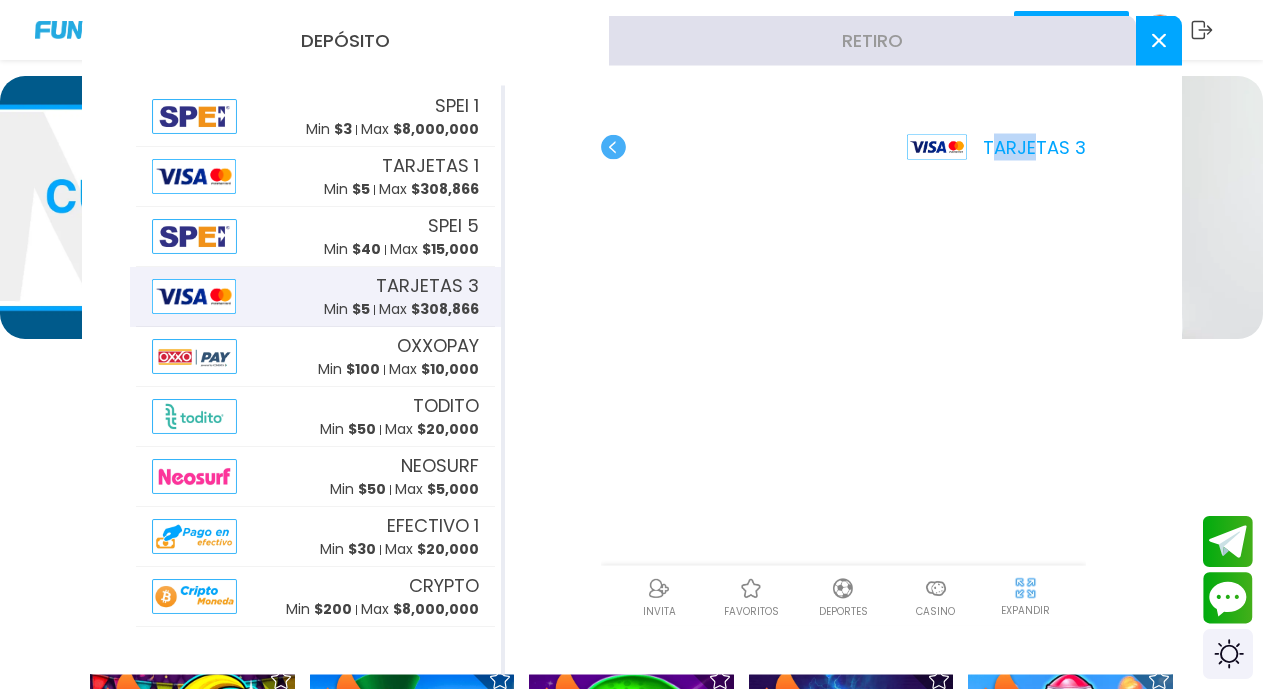 click at bounding box center [631, 207] 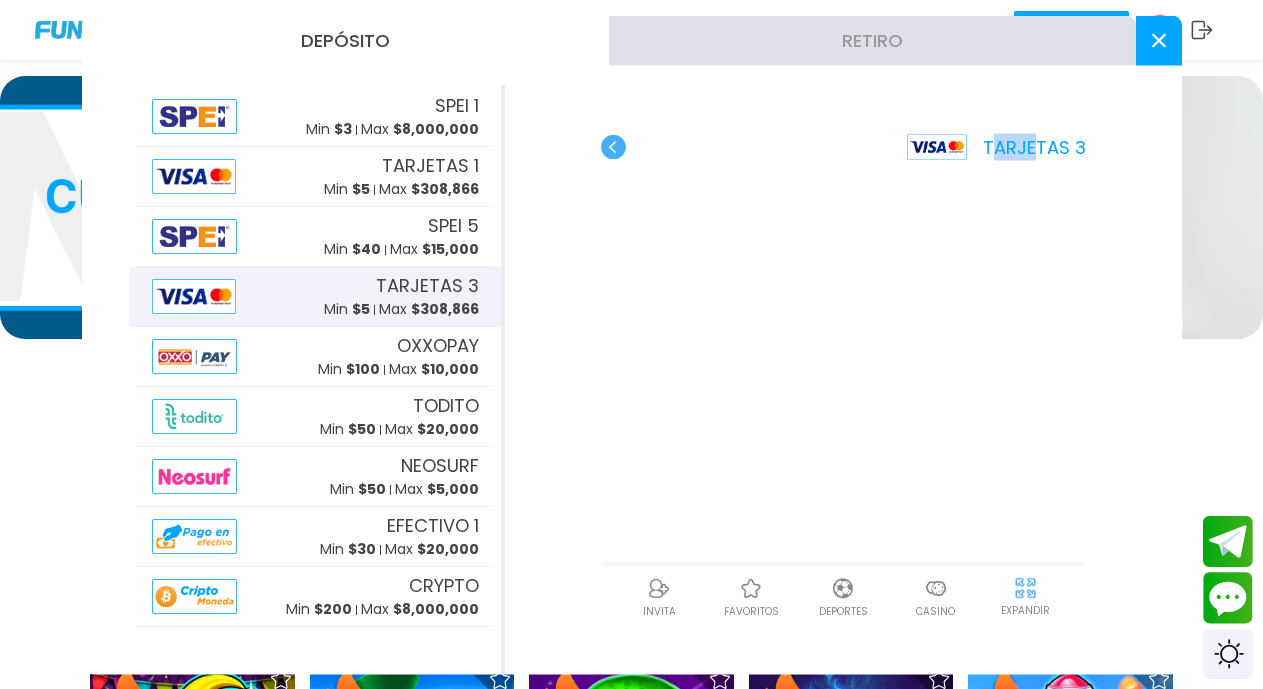 click at bounding box center [1160, 30] 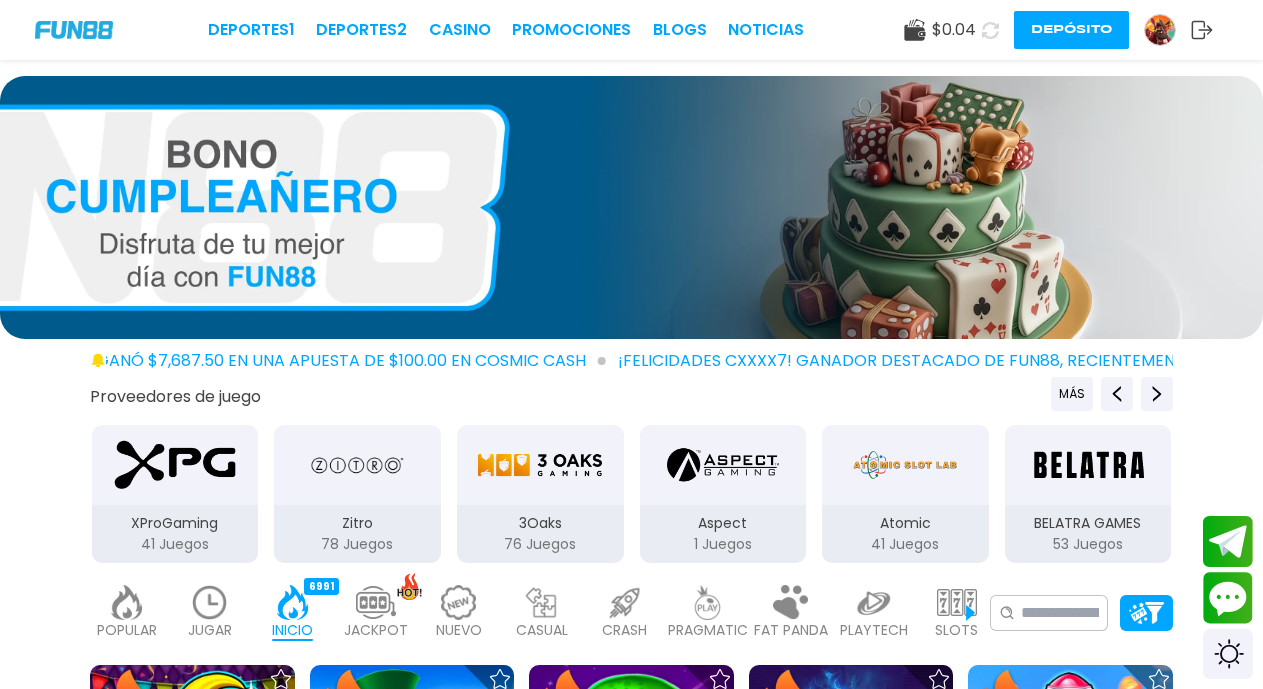 click on "Proveedores de juego MÁS 3Oaks 76   Juegos Aspect 1   Juegos Atomic 41   Juegos BELATRA GAMES 53   Juegos BGaming 162   Juegos Betgames 9   Juegos BluePrint 106   Juegos Booming Games 109   Juegos Caleta 114   Juegos EVOPLAY 211   Juegos Endorphina 168   Juegos Everymatrix 130   Juegos Evolution 339   Juegos Expanse 47   Juegos Ezugi 95   Juegos FC 45   Juegos GameArt 87   Juegos Games Global 79   Juegos GamoMat 192   Juegos Habanero 207   Juegos Hacksaw 458   Juegos IMoon 3   Juegos InBet 434   Juegos IndigoMagic 53   Juegos JiLi 168   Juegos Kalamba 111   Juegos Kiron 27   Juegos MICRO GAMING 326   Juegos MPlay 20   Juegos NAGA 47   Juegos Netent 93   Juegos One Touch 98   Juegos Ortiz Gaming 20   Juegos PGSoft 155   Juegos Play'N'GO 281   Juegos PlayStar 77   Juegos Playson 84   Juegos Playtech 486   Juegos PragmaticPlay 569   Juegos RUBYPLAY 19   Juegos Real Time Game 1   Juegos RedTiger 155   Juegos Relax 189   Juegos Revolver 20   Juegos Skywind 258   Juegos Spribe 6   Juegos SuperSpade 17   Juegos TVB" at bounding box center (631, 471) 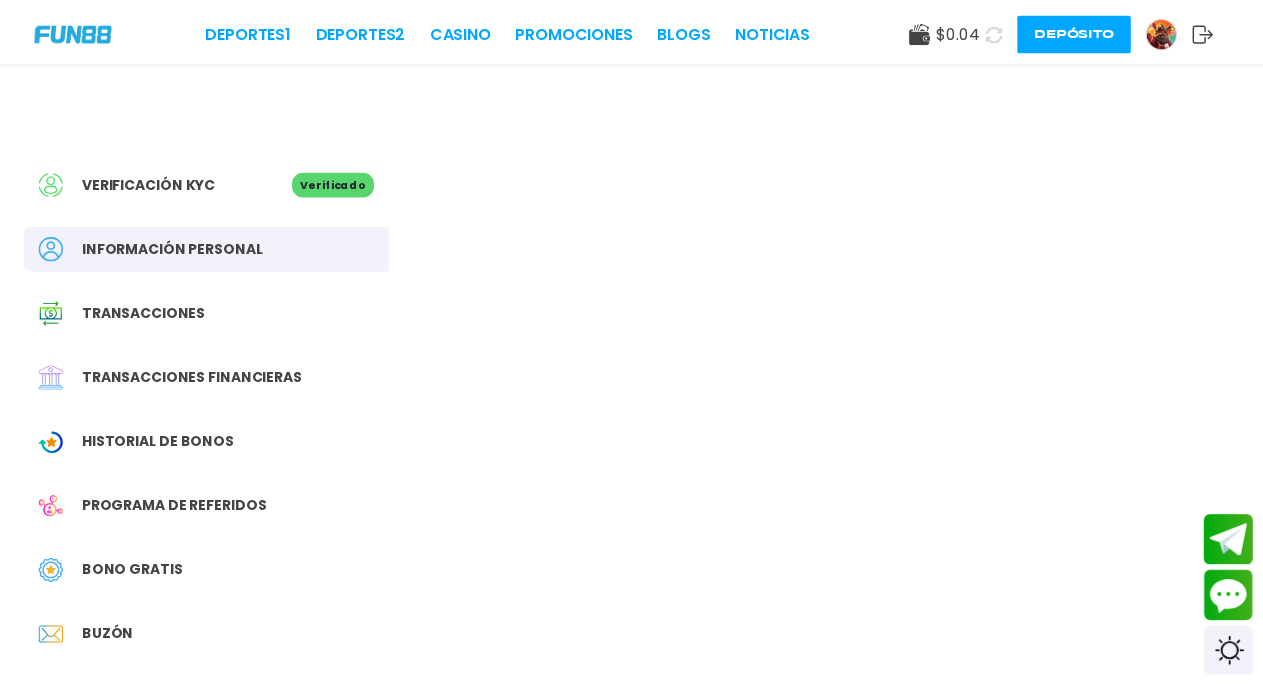 scroll, scrollTop: 0, scrollLeft: 0, axis: both 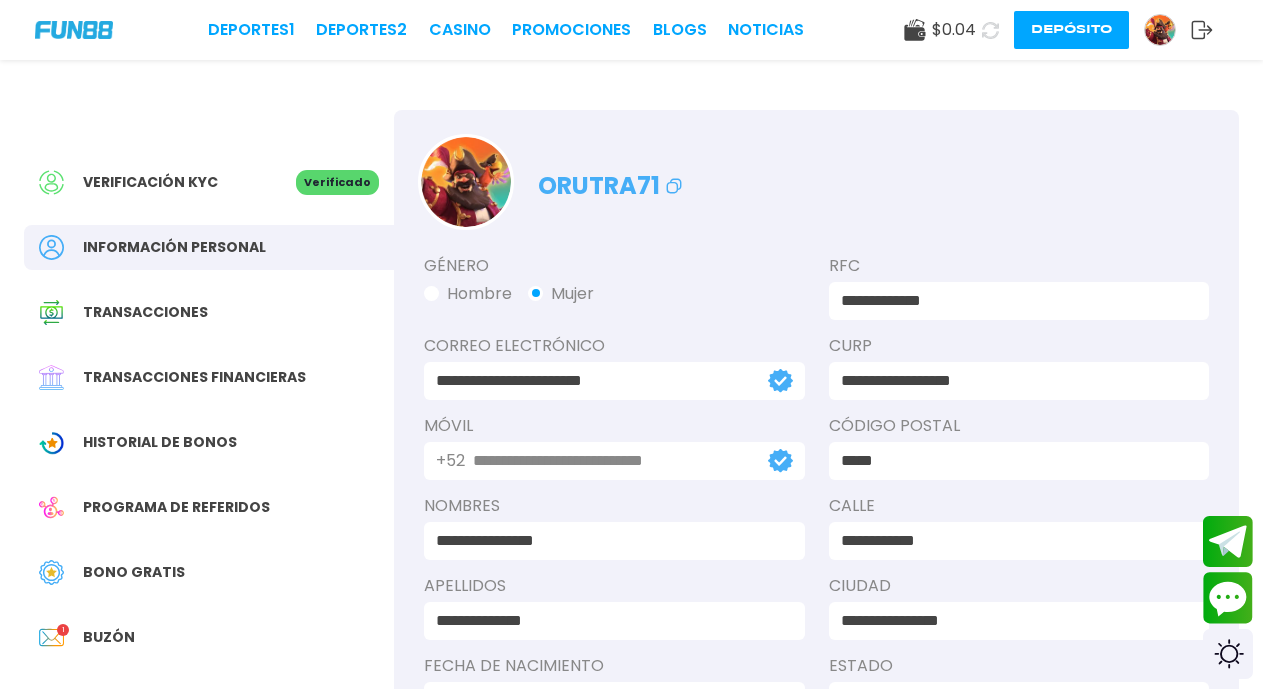 click 